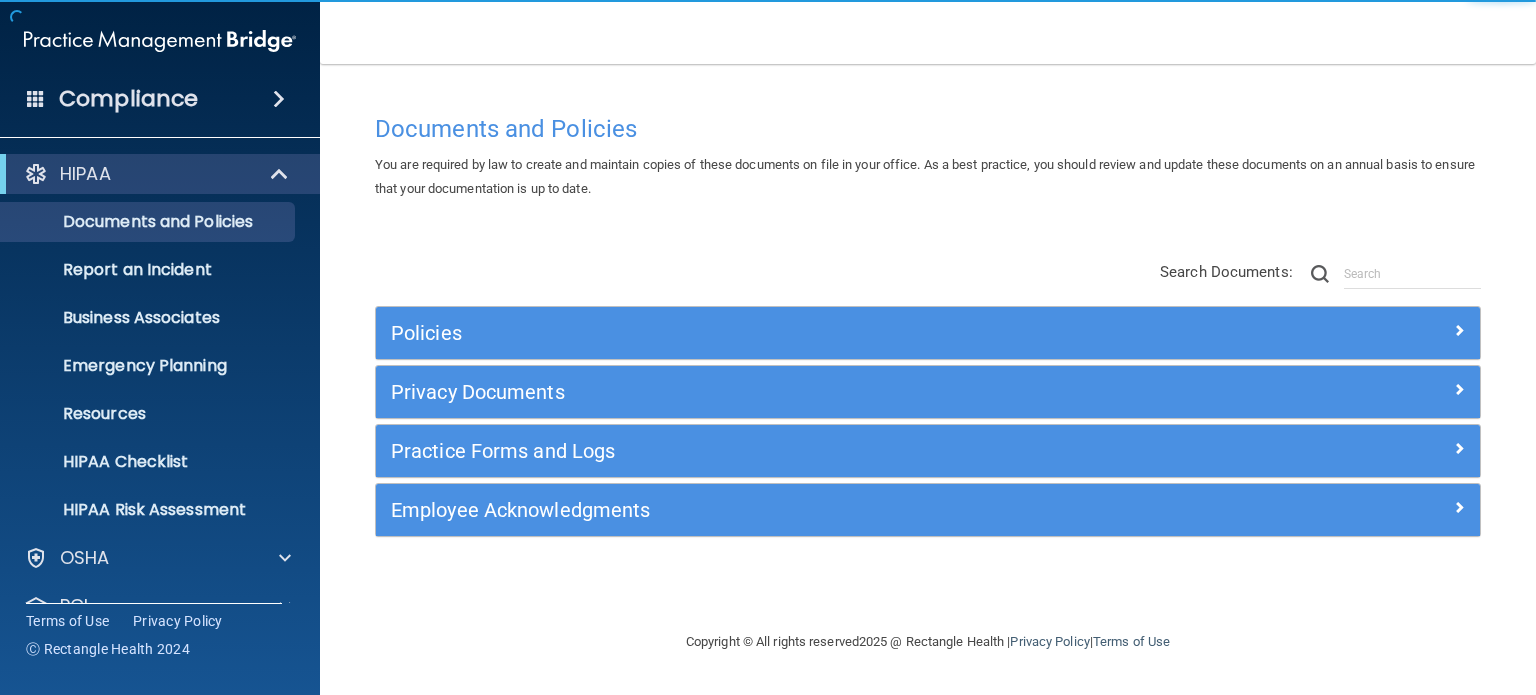scroll, scrollTop: 0, scrollLeft: 0, axis: both 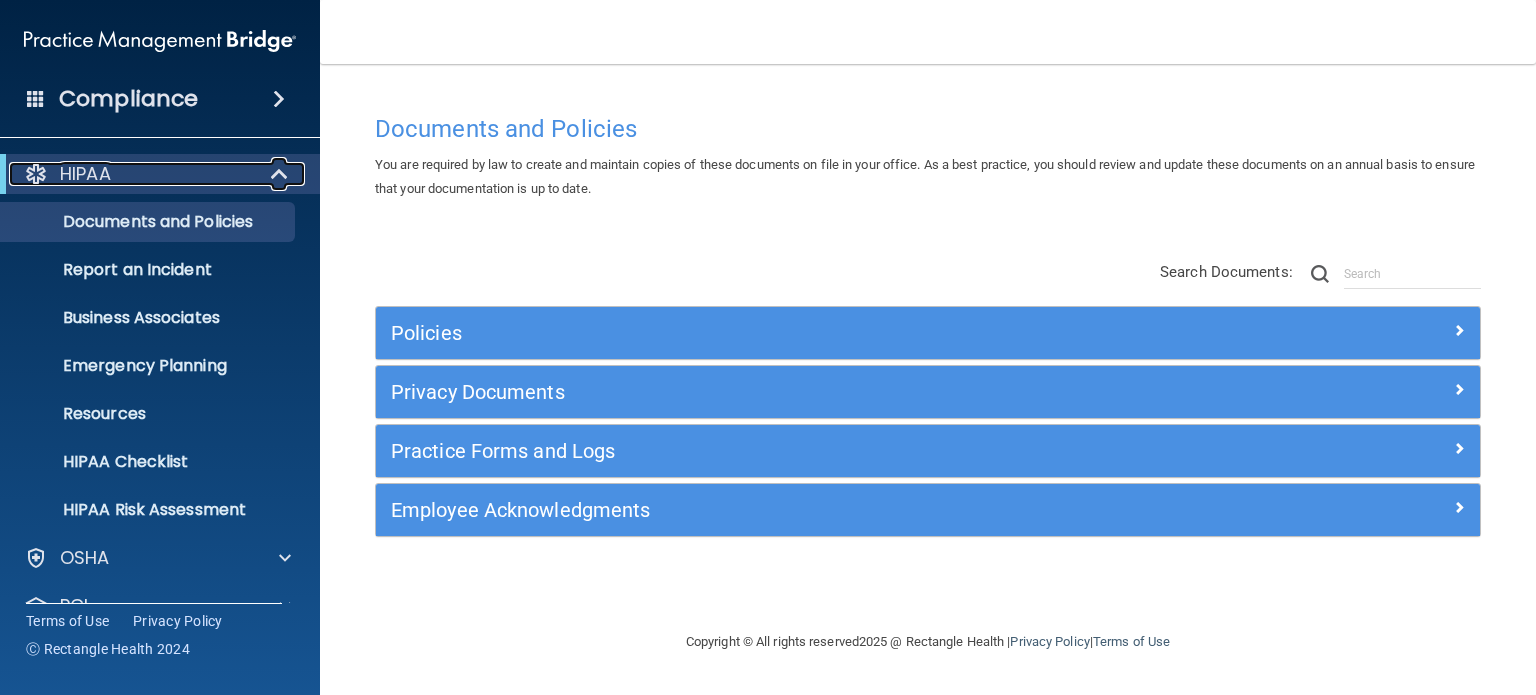 click at bounding box center [281, 174] 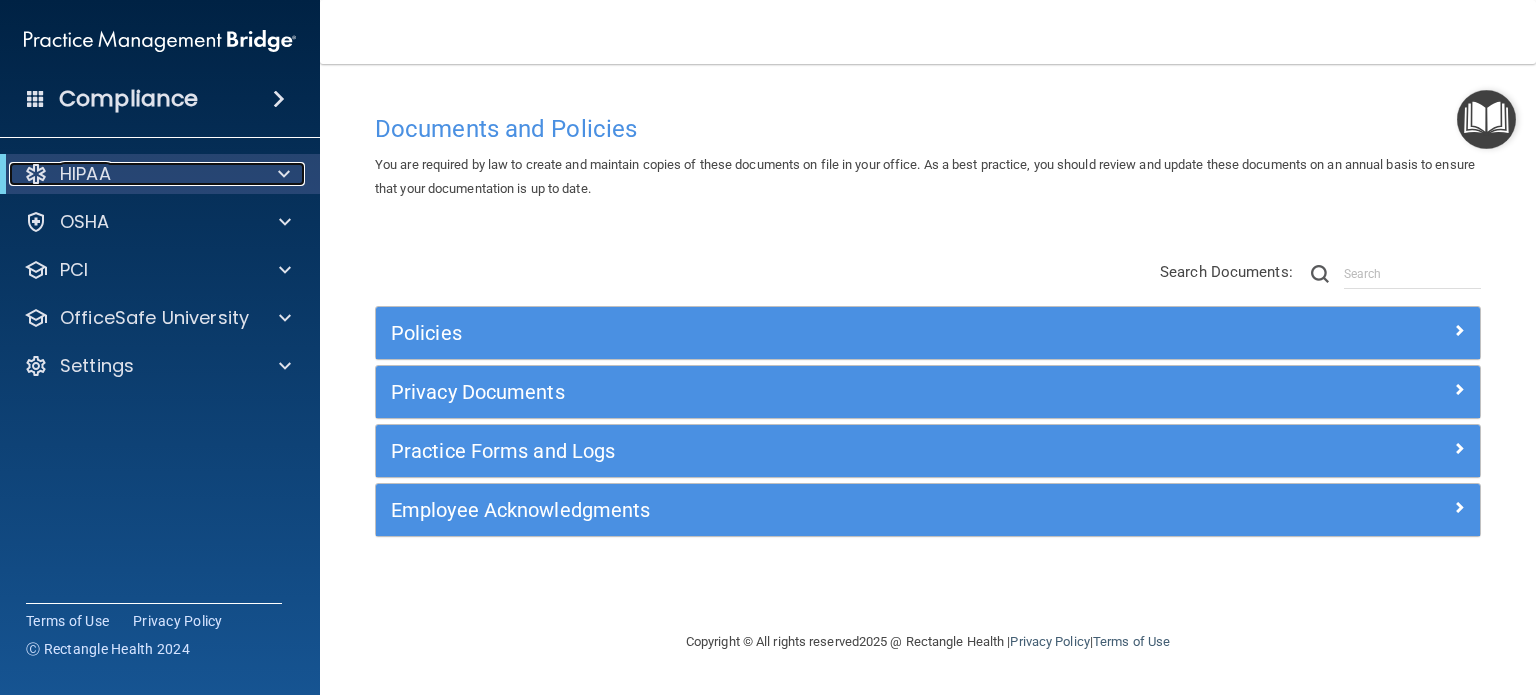 click on "HIPAA" at bounding box center (132, 174) 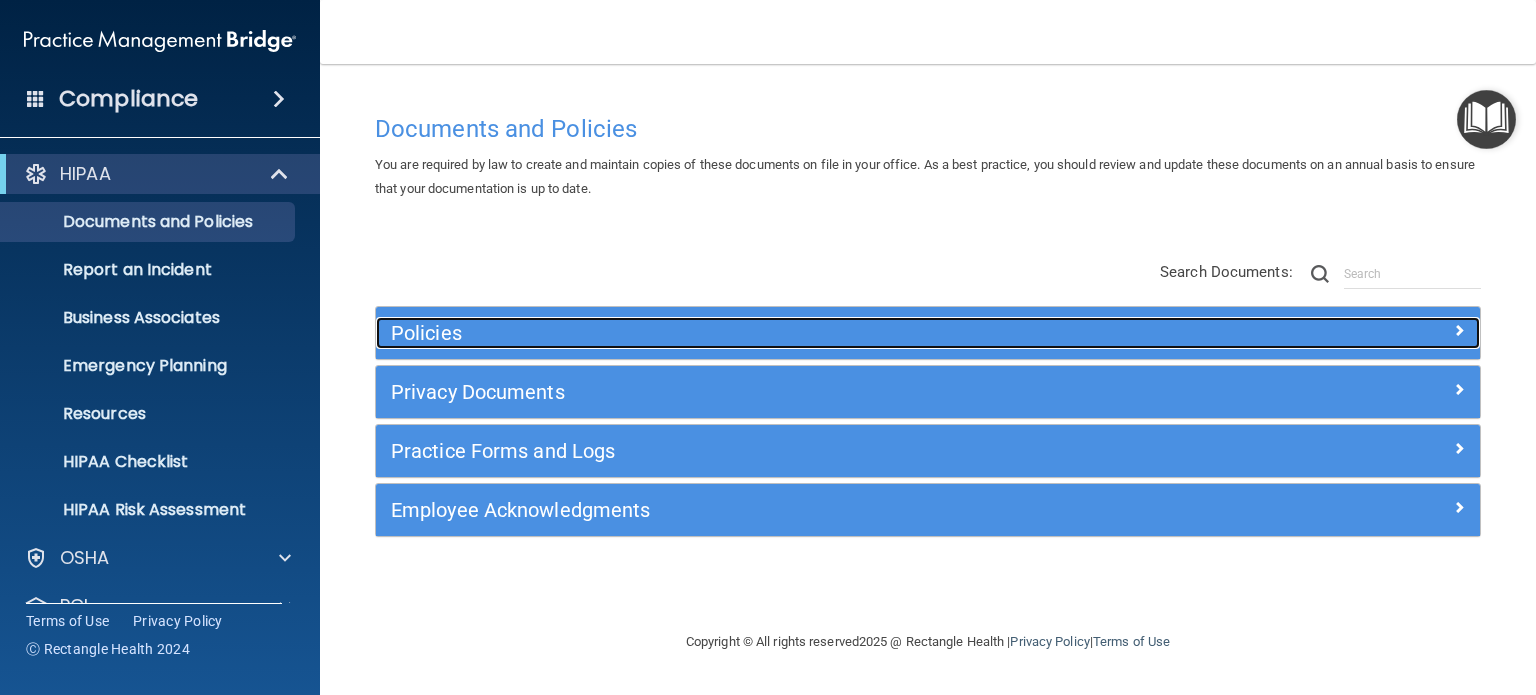 click on "Policies" at bounding box center (790, 333) 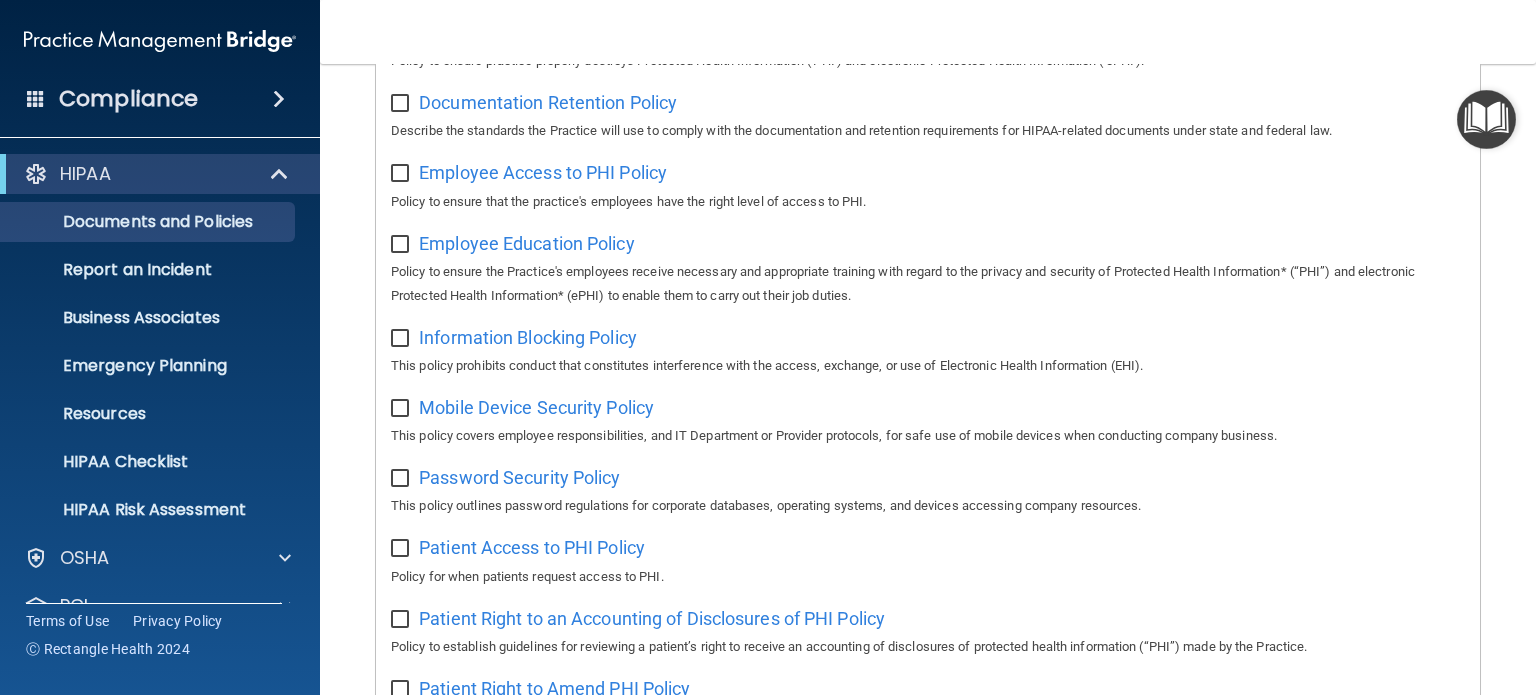 scroll, scrollTop: 700, scrollLeft: 0, axis: vertical 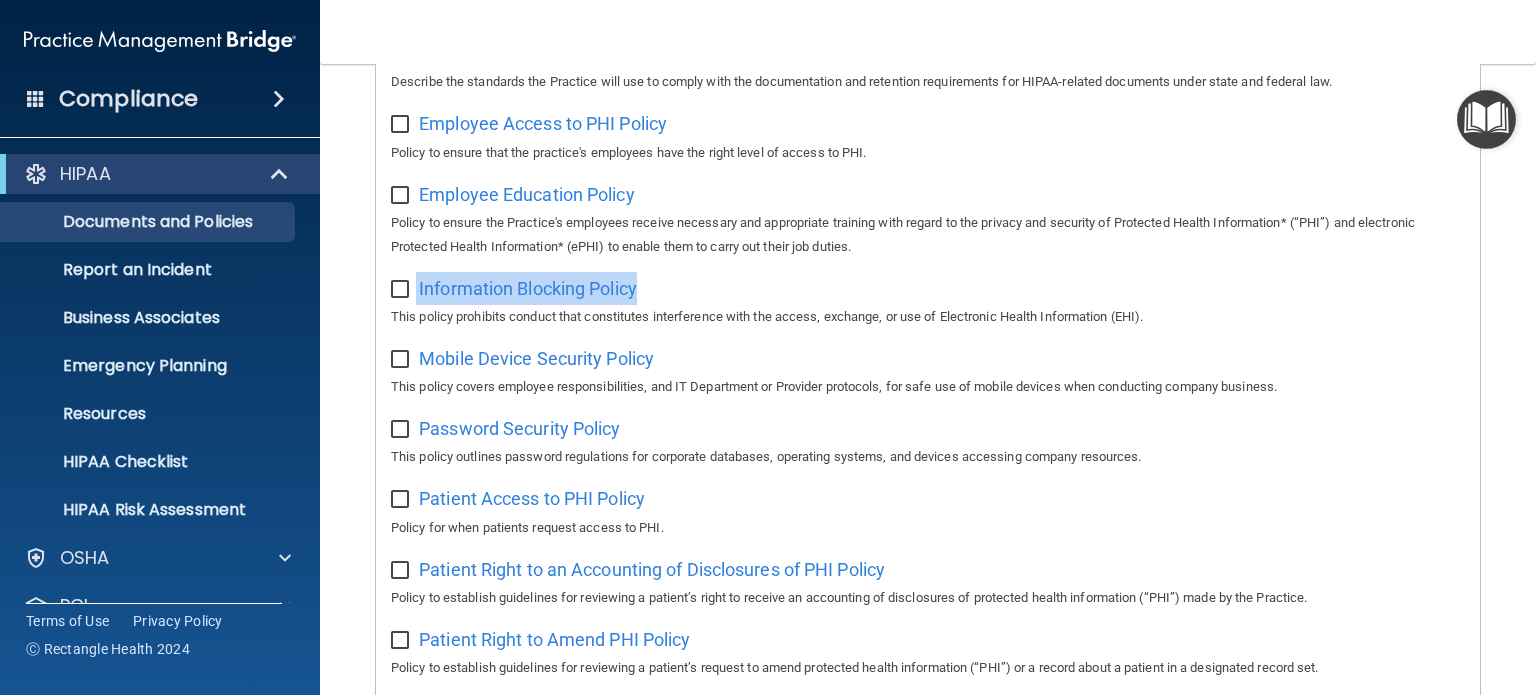 drag, startPoint x: 414, startPoint y: 289, endPoint x: 724, endPoint y: 286, distance: 310.01453 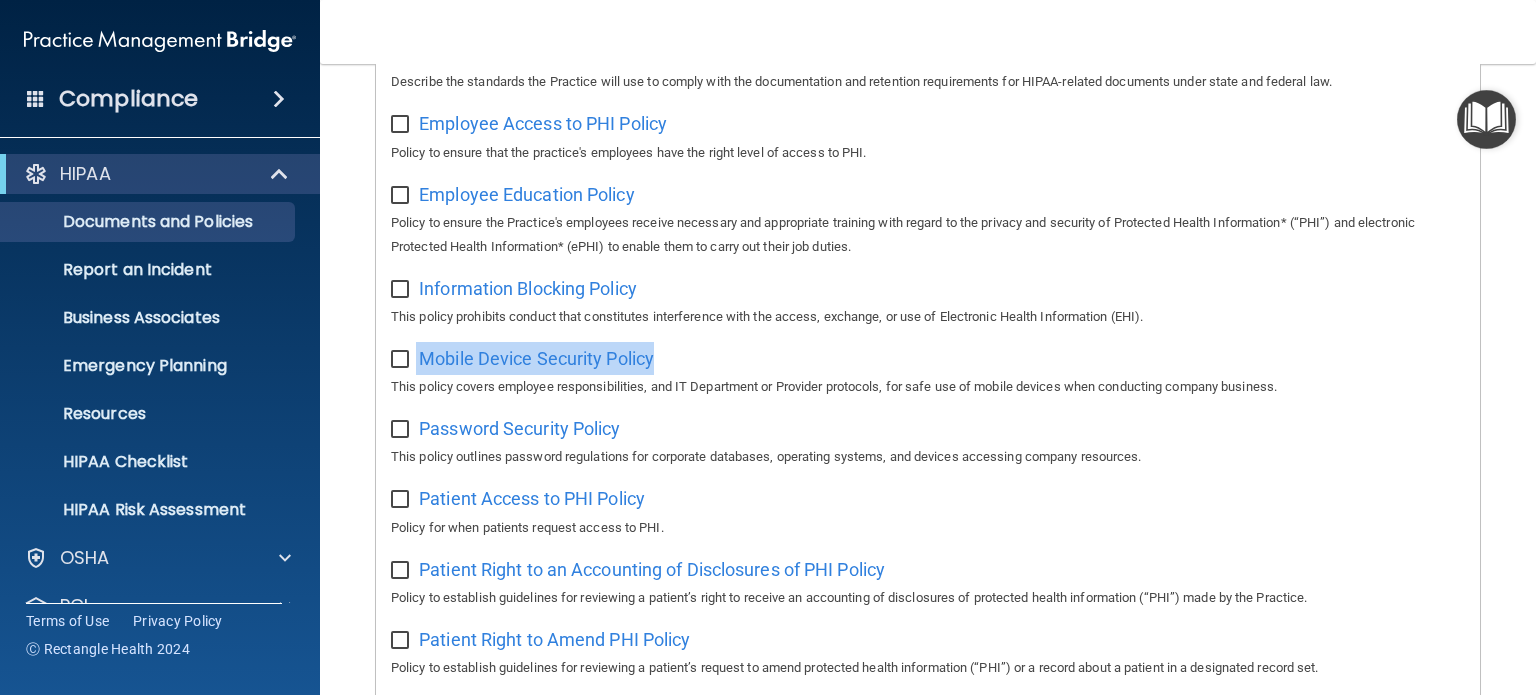 drag, startPoint x: 682, startPoint y: 359, endPoint x: 391, endPoint y: 371, distance: 291.2473 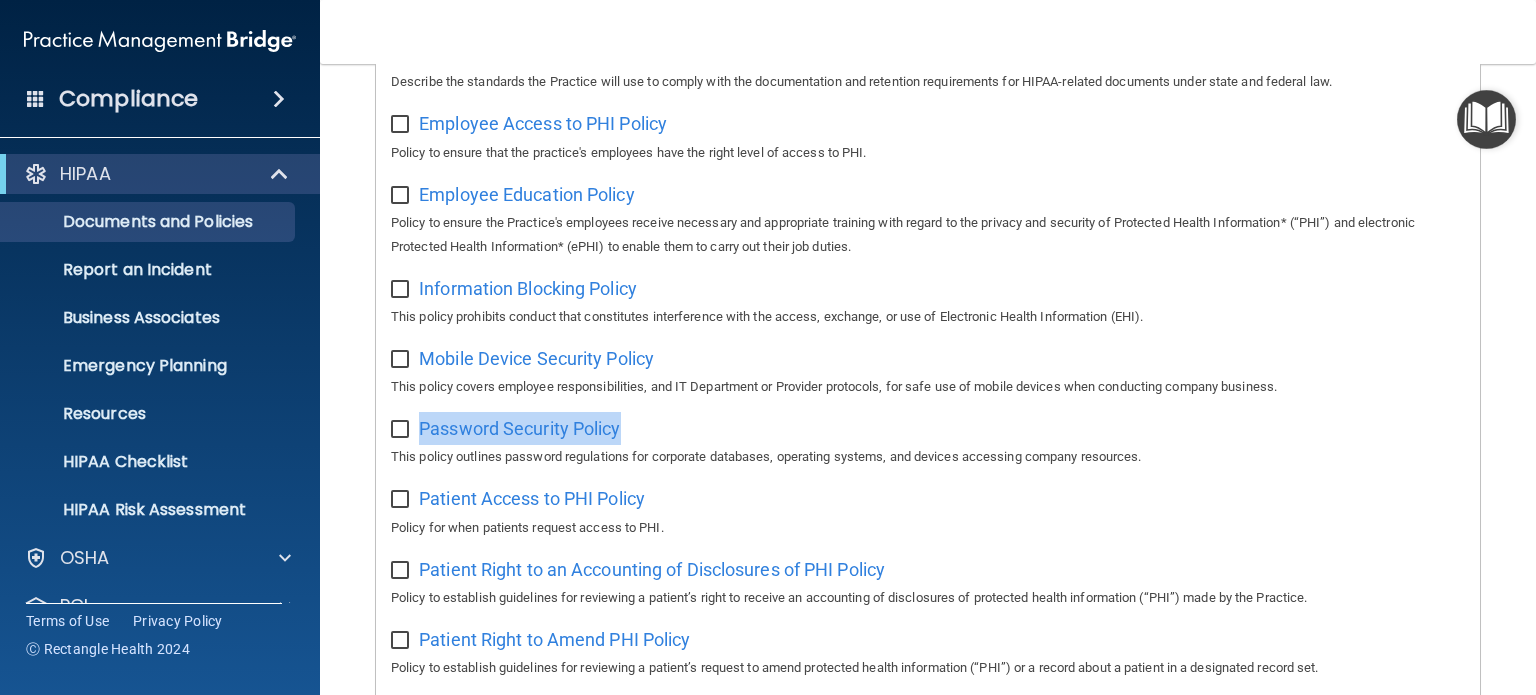 drag, startPoint x: 648, startPoint y: 431, endPoint x: 417, endPoint y: 443, distance: 231.31148 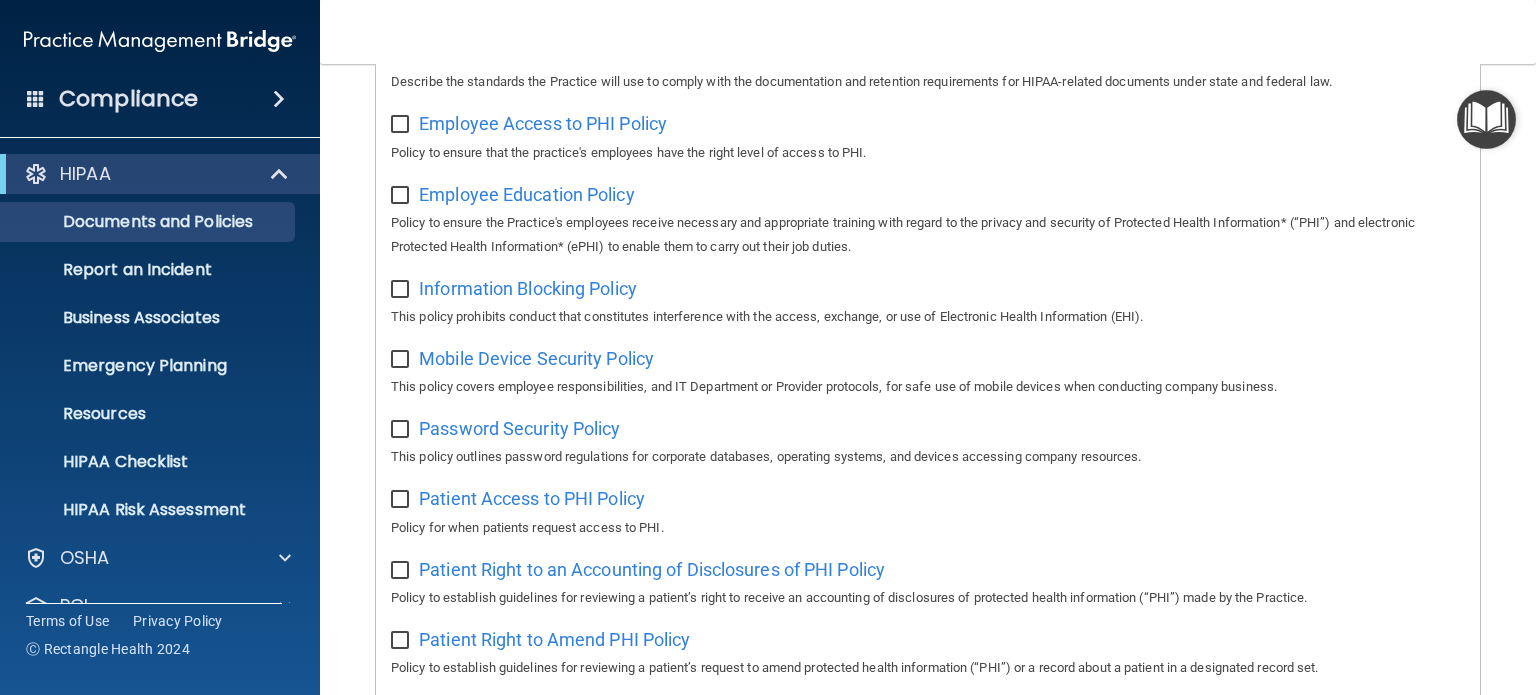 click on "Policies
Select All   (Unselect 0)    Unselect All            Print Selected (0)                       Acceptable Use Policy                         Policy that defines acceptable and unacceptable use of electronic devices and network resources in conjunction with its established culture of ethical and lawful behavior, openness, trust, and integrity.                     Business Associates Policy                         Policy that describes the obligations of business associates and the requirements for contracting with business associates.                     Complaint Process Policy                         Policy to provide a process for patients and responsible parties to make complaints concerning privacy and security practices.                     Document Destruction Policy                                             Documentation Retention Policy                                             Employee Access to PHI Policy" at bounding box center (928, 562) 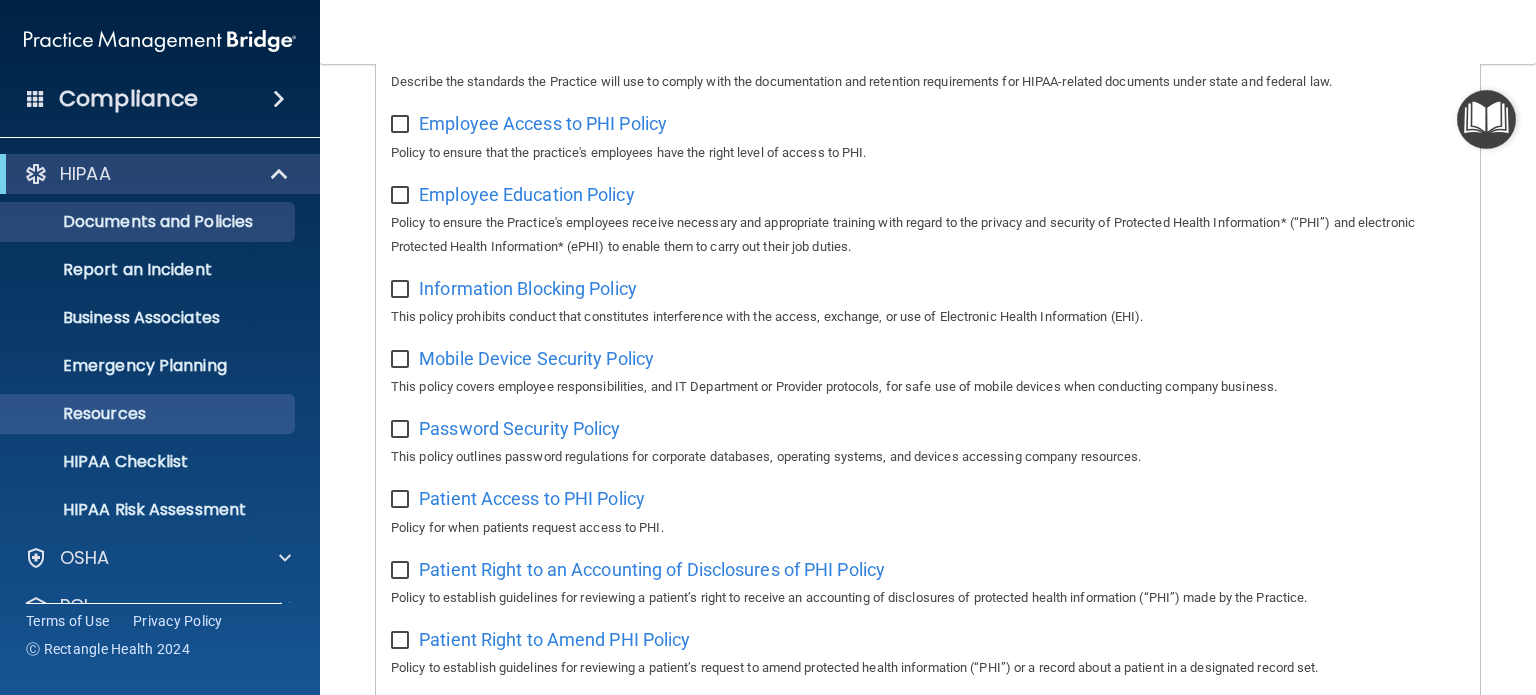 scroll, scrollTop: 100, scrollLeft: 0, axis: vertical 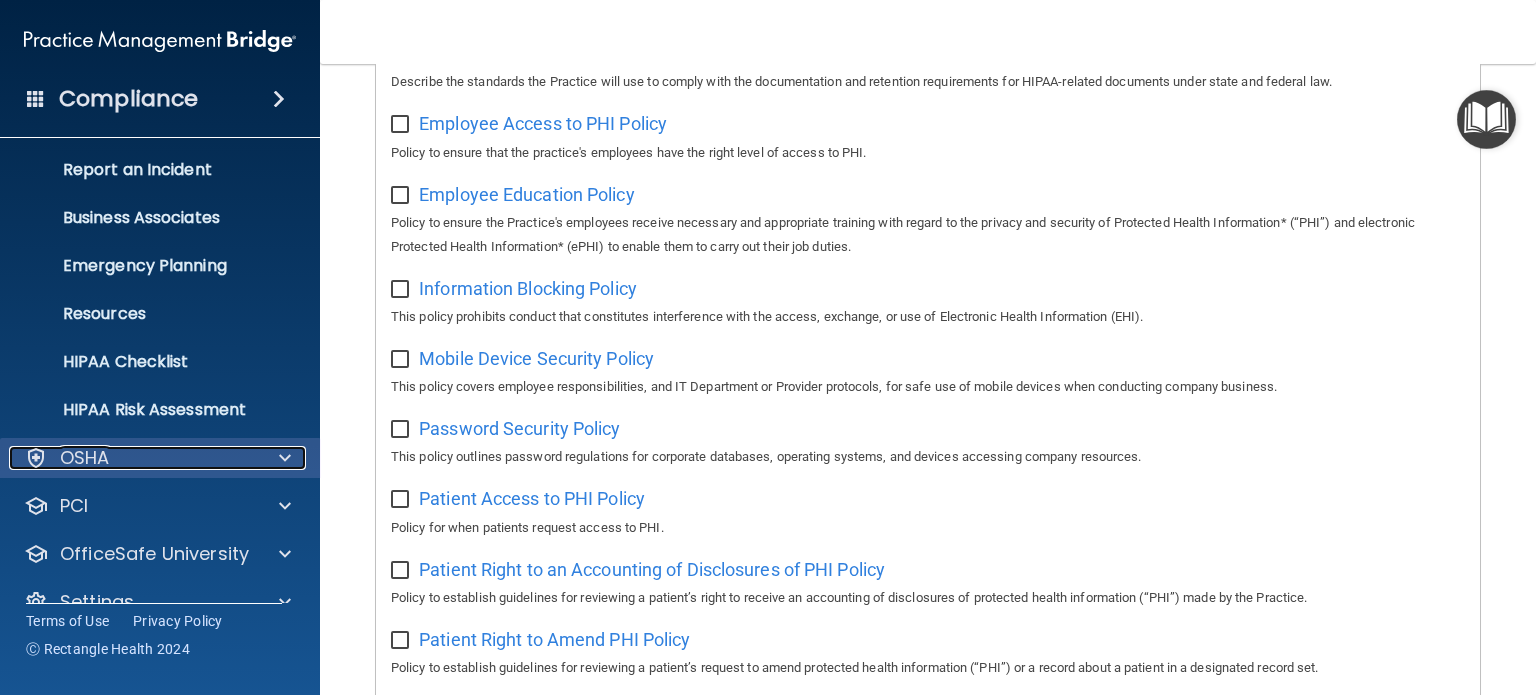 click at bounding box center (285, 458) 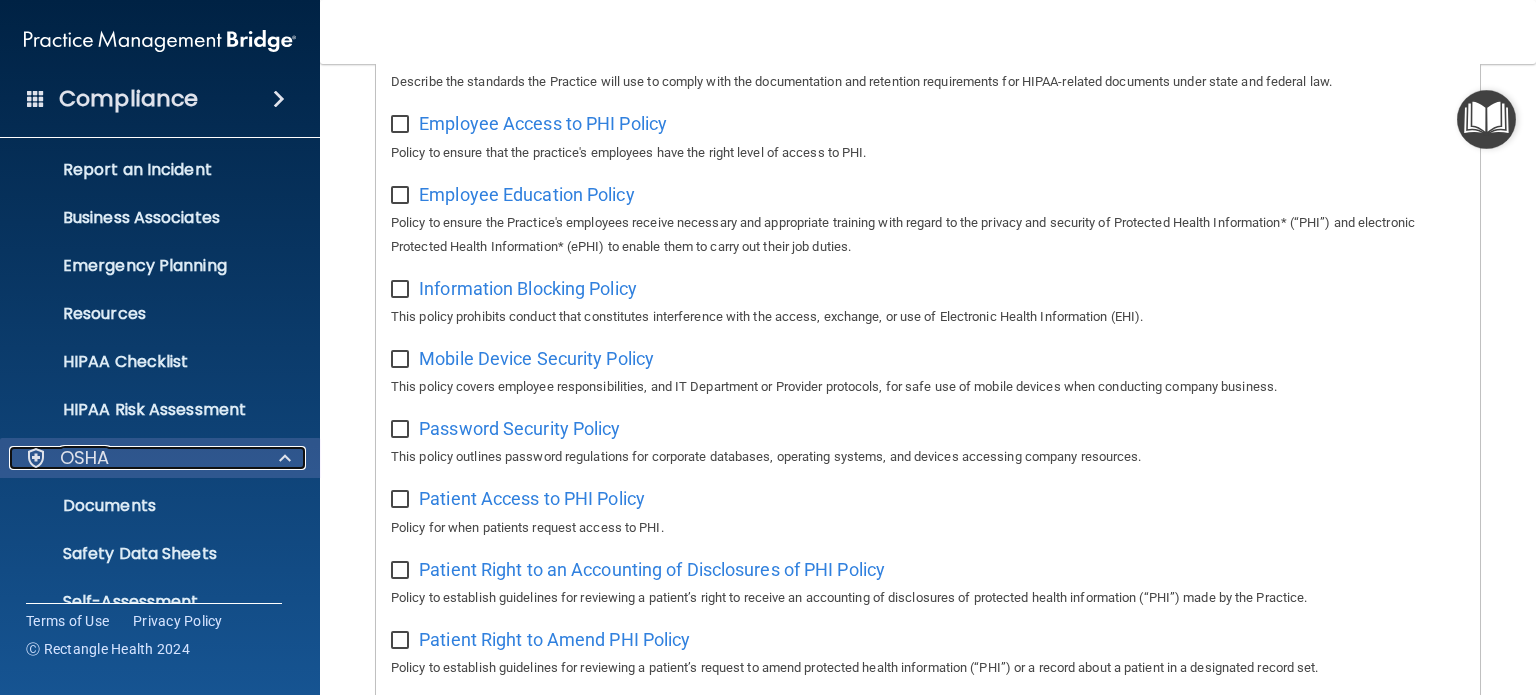 click at bounding box center (285, 458) 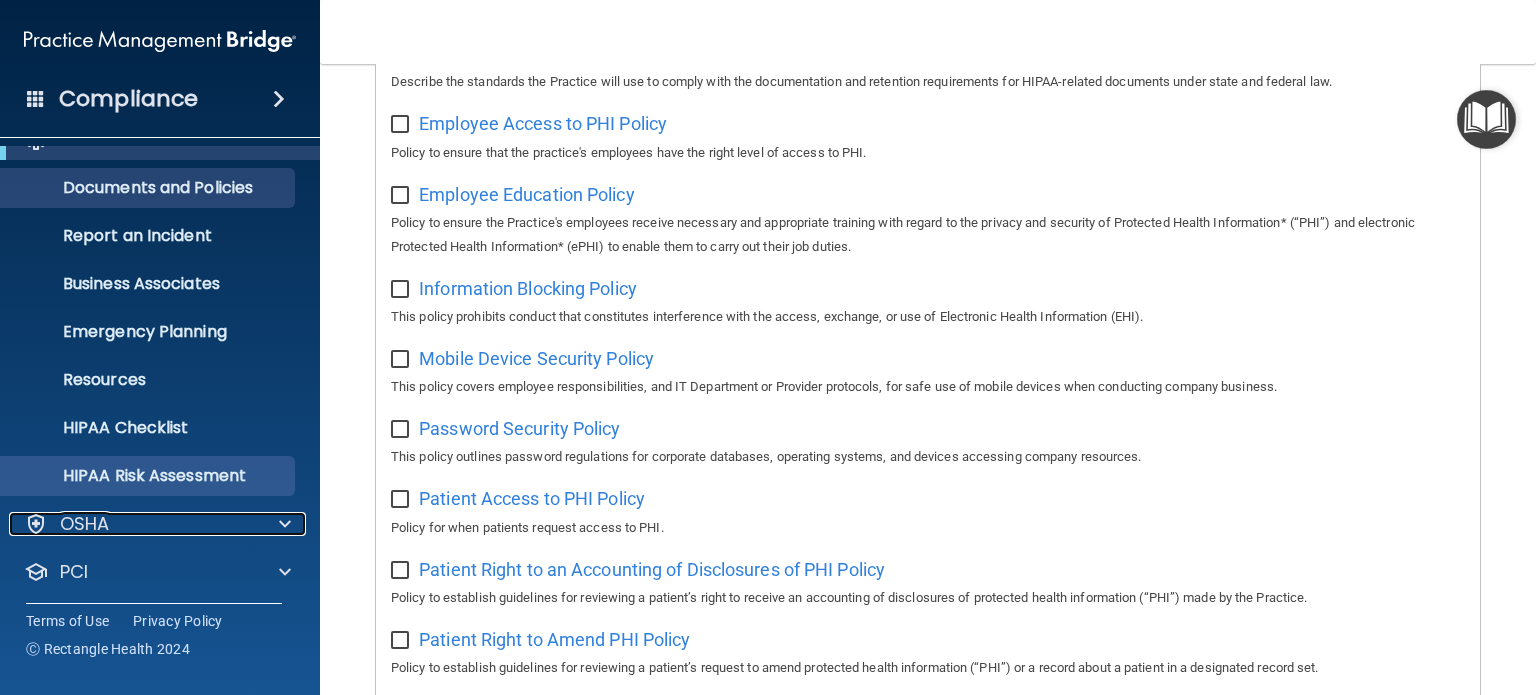 scroll, scrollTop: 0, scrollLeft: 0, axis: both 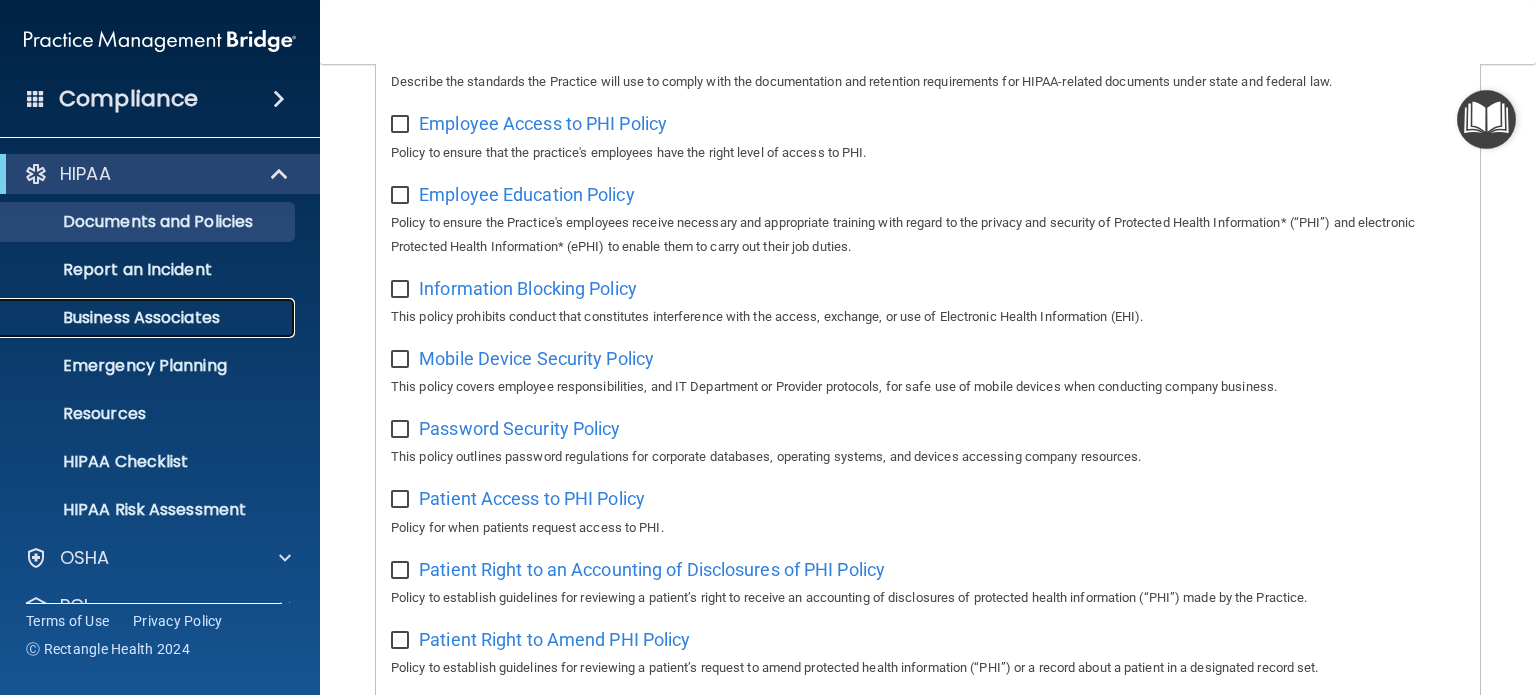 click on "Business Associates" at bounding box center (149, 318) 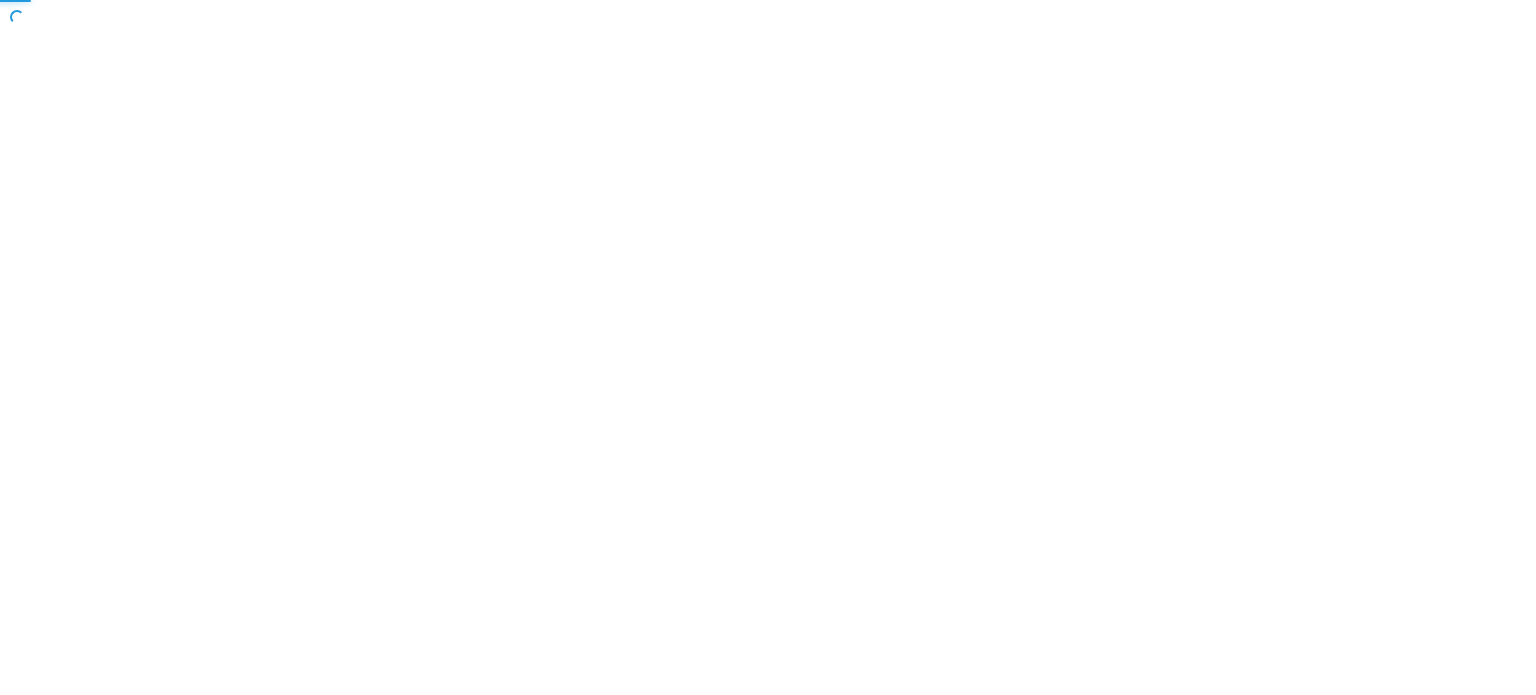 scroll, scrollTop: 0, scrollLeft: 0, axis: both 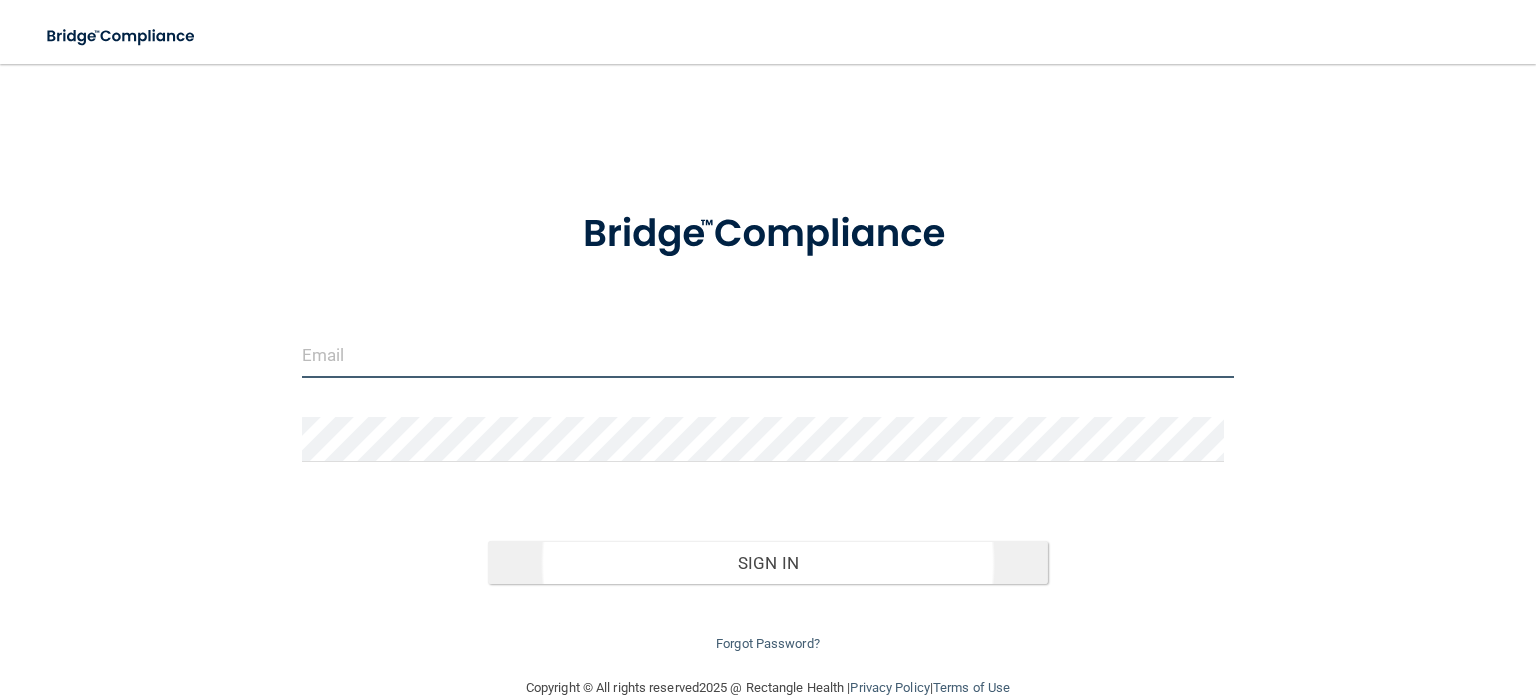 type on "[EMAIL_ADDRESS][DOMAIN_NAME]" 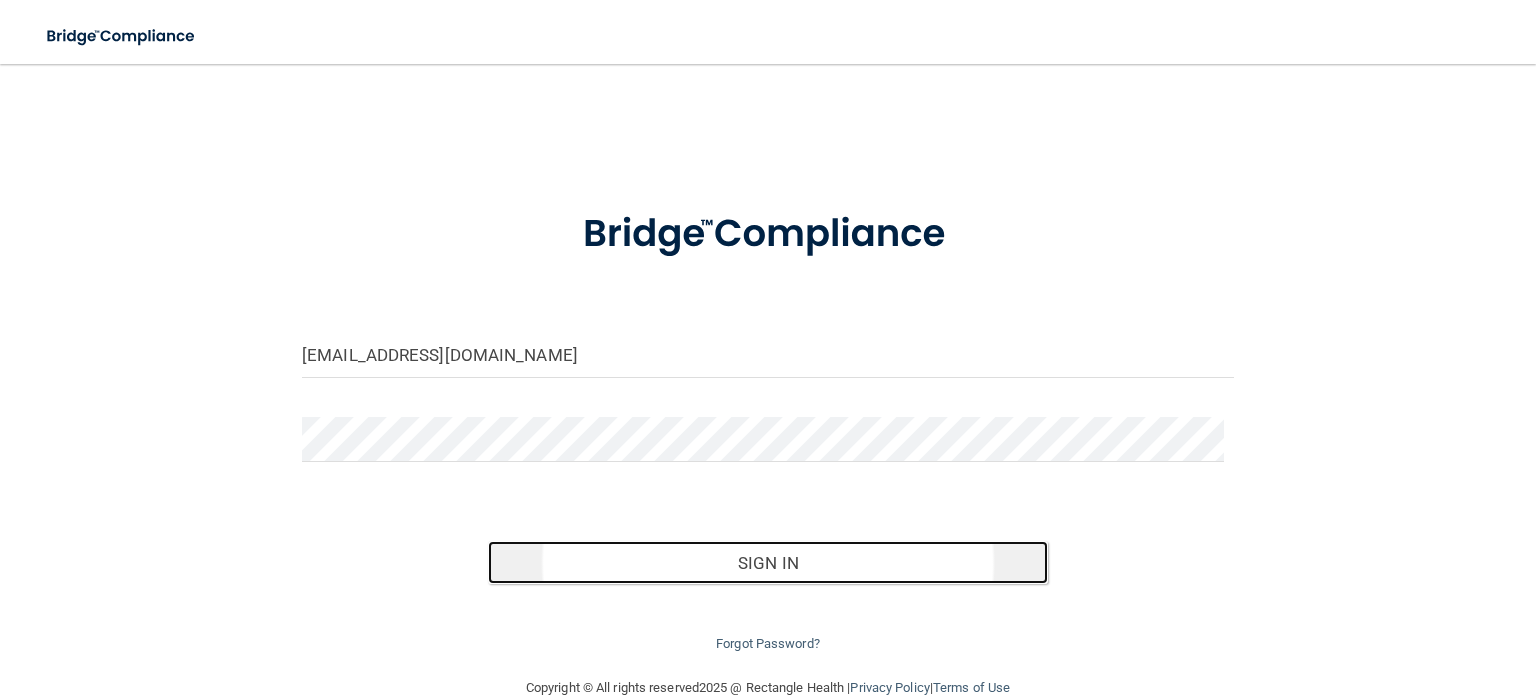 click on "Sign In" at bounding box center [767, 563] 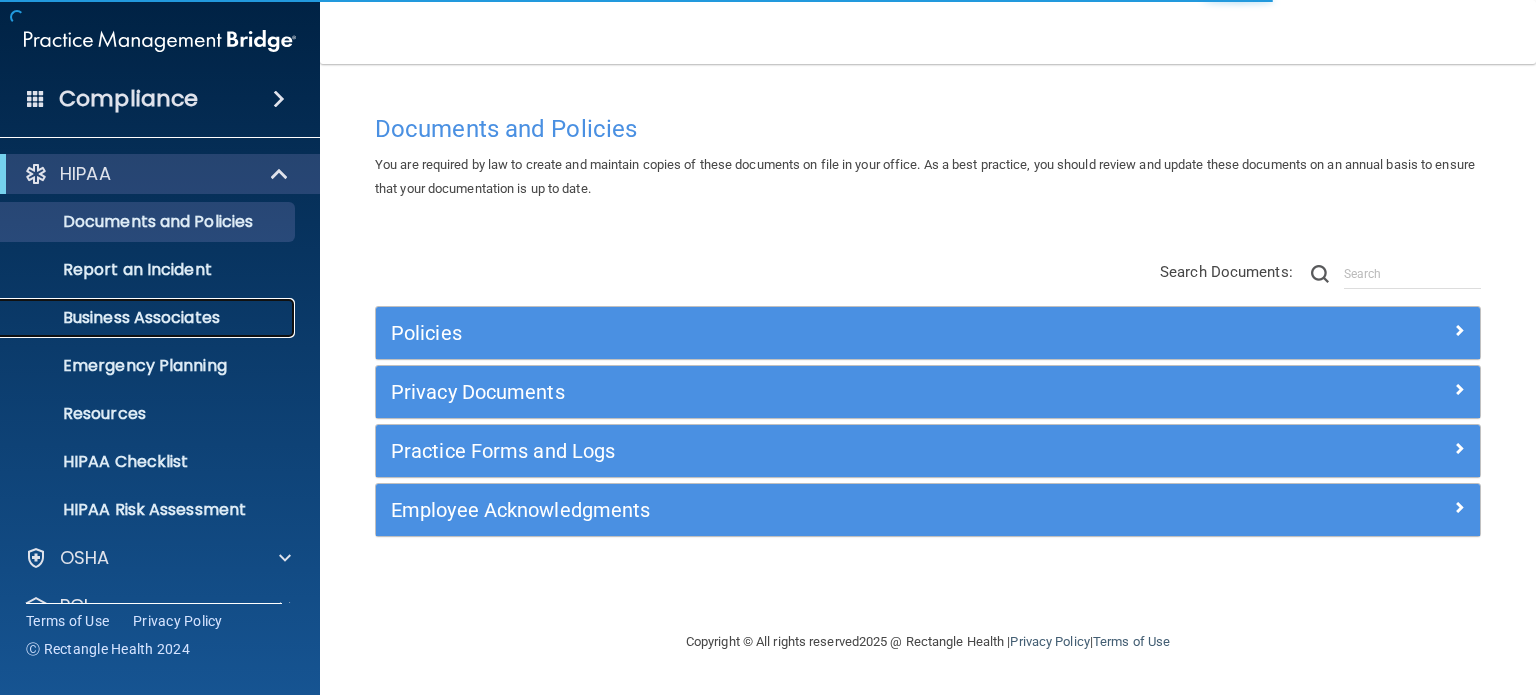 click on "Business Associates" at bounding box center [149, 318] 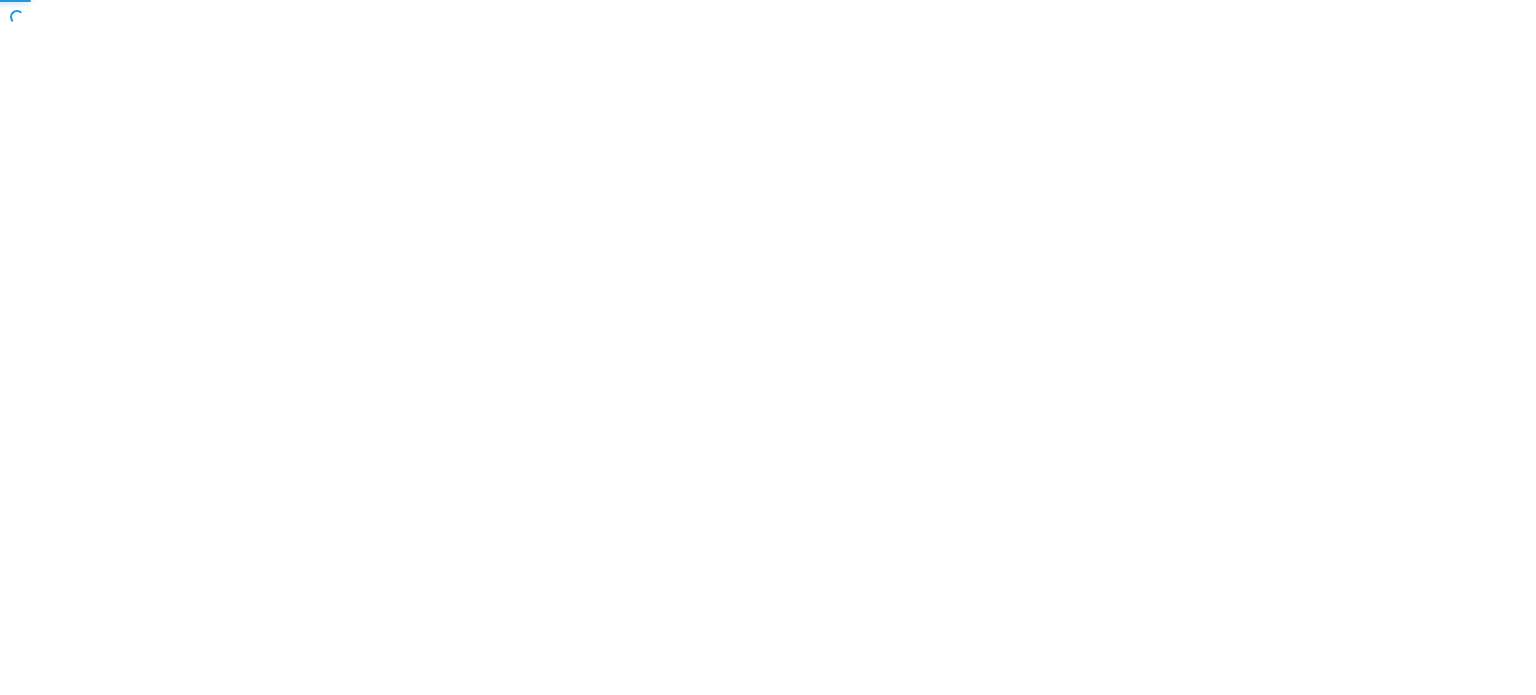 scroll, scrollTop: 0, scrollLeft: 0, axis: both 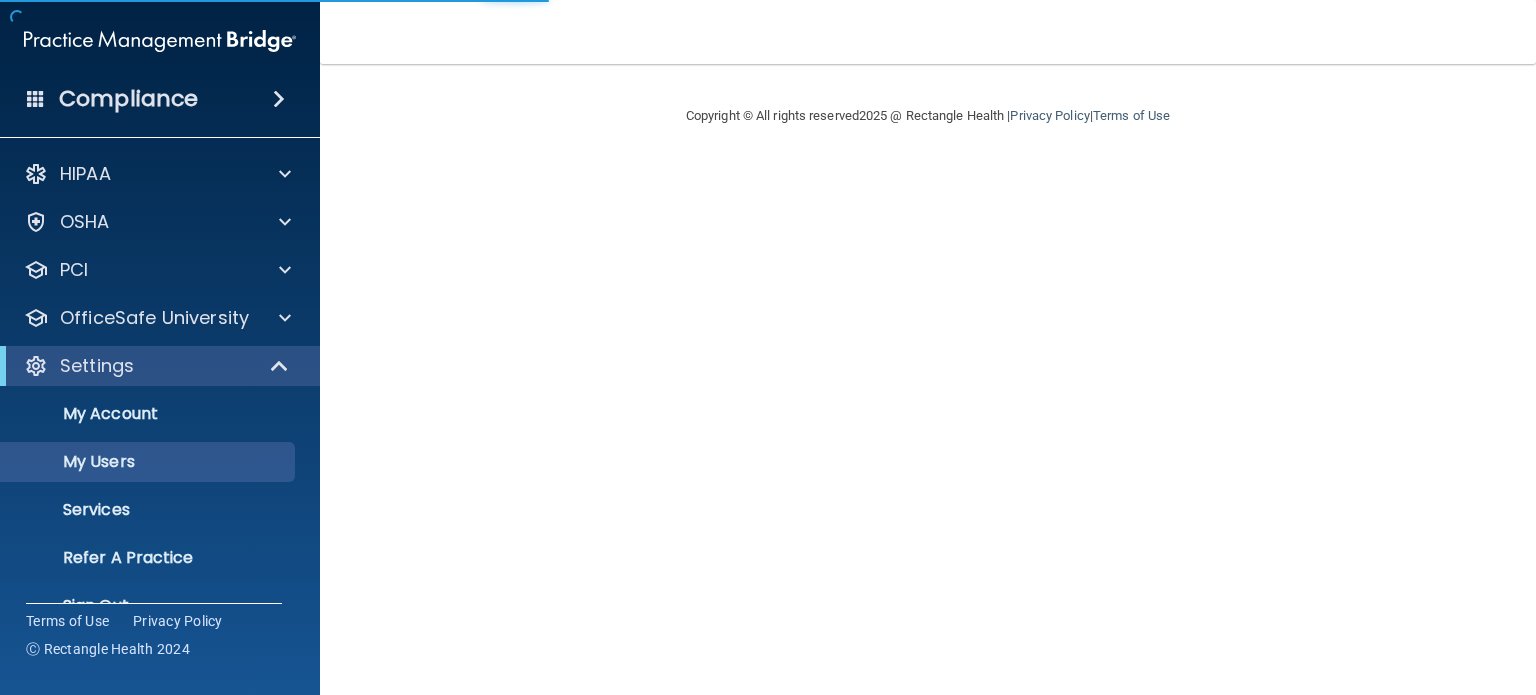 select on "20" 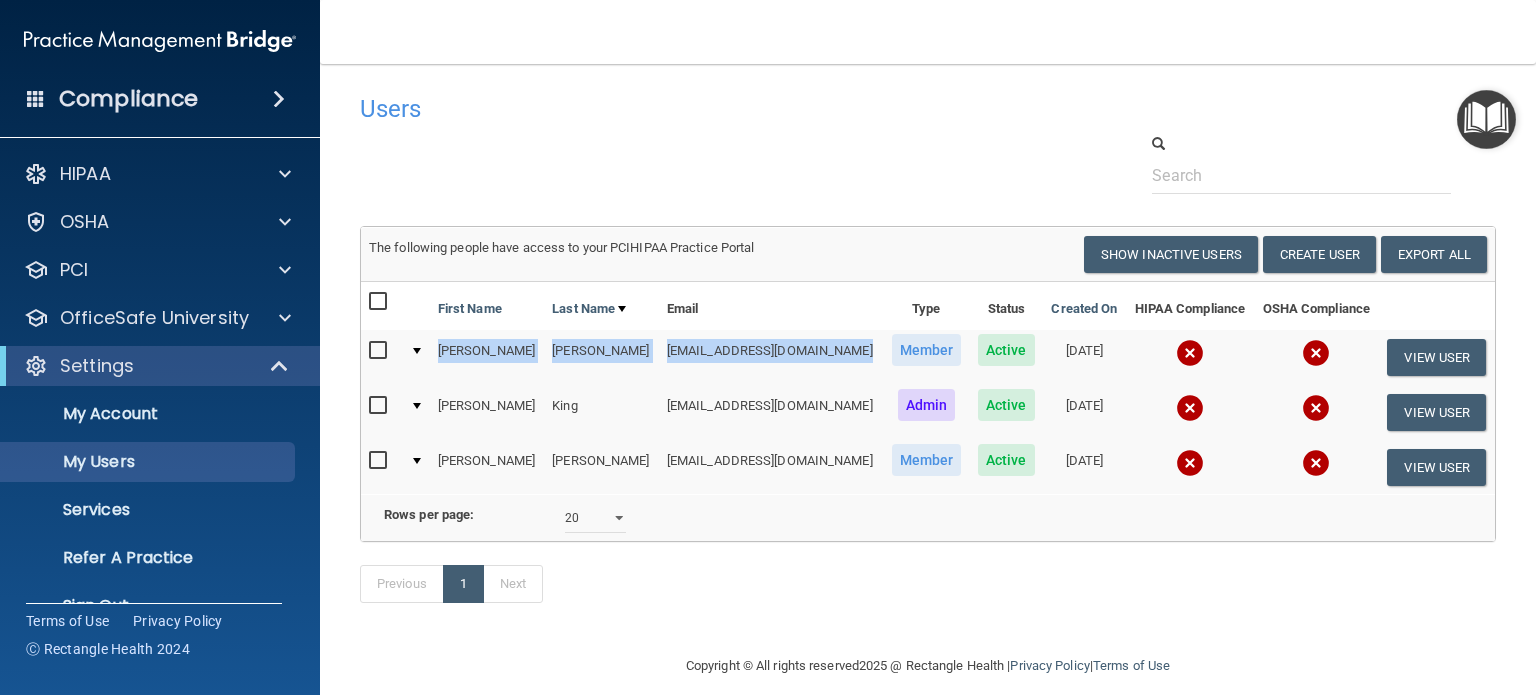 drag, startPoint x: 439, startPoint y: 350, endPoint x: 823, endPoint y: 355, distance: 384.03256 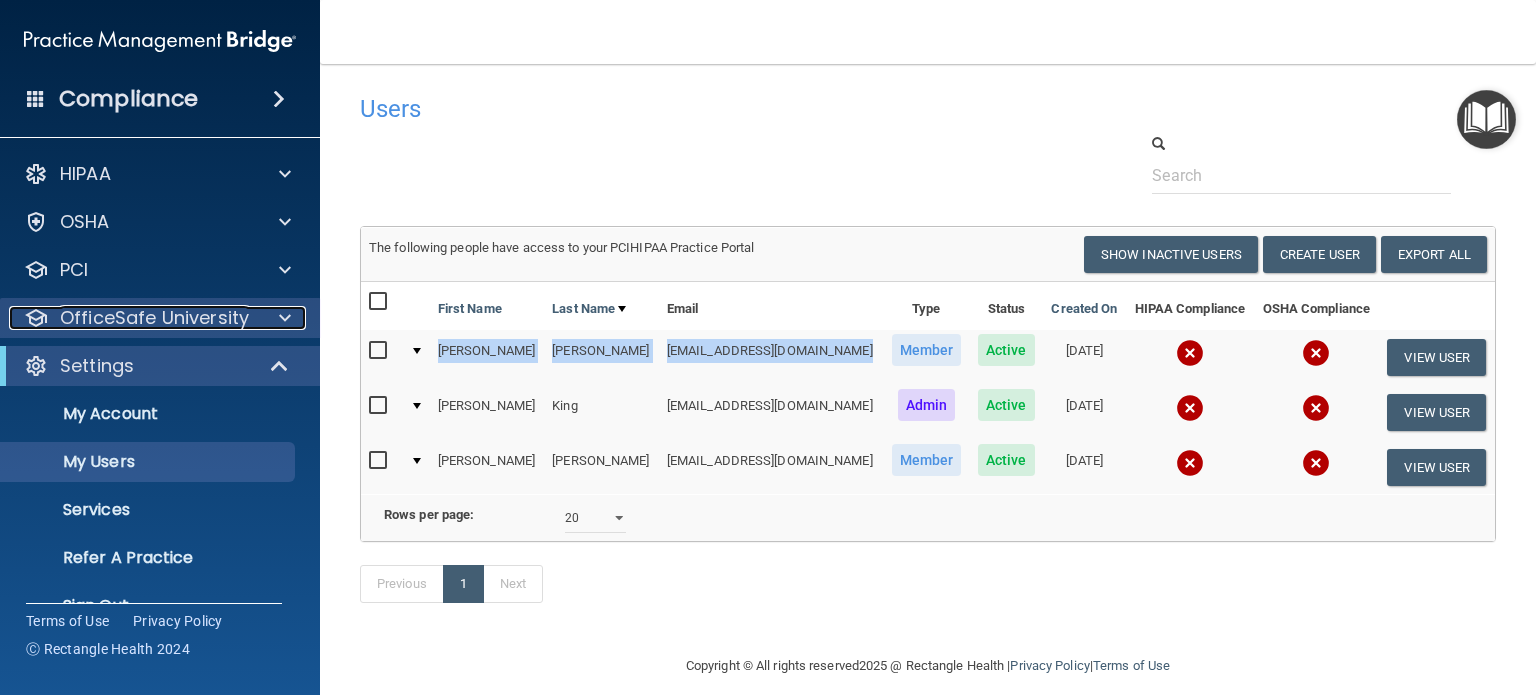 click at bounding box center (285, 318) 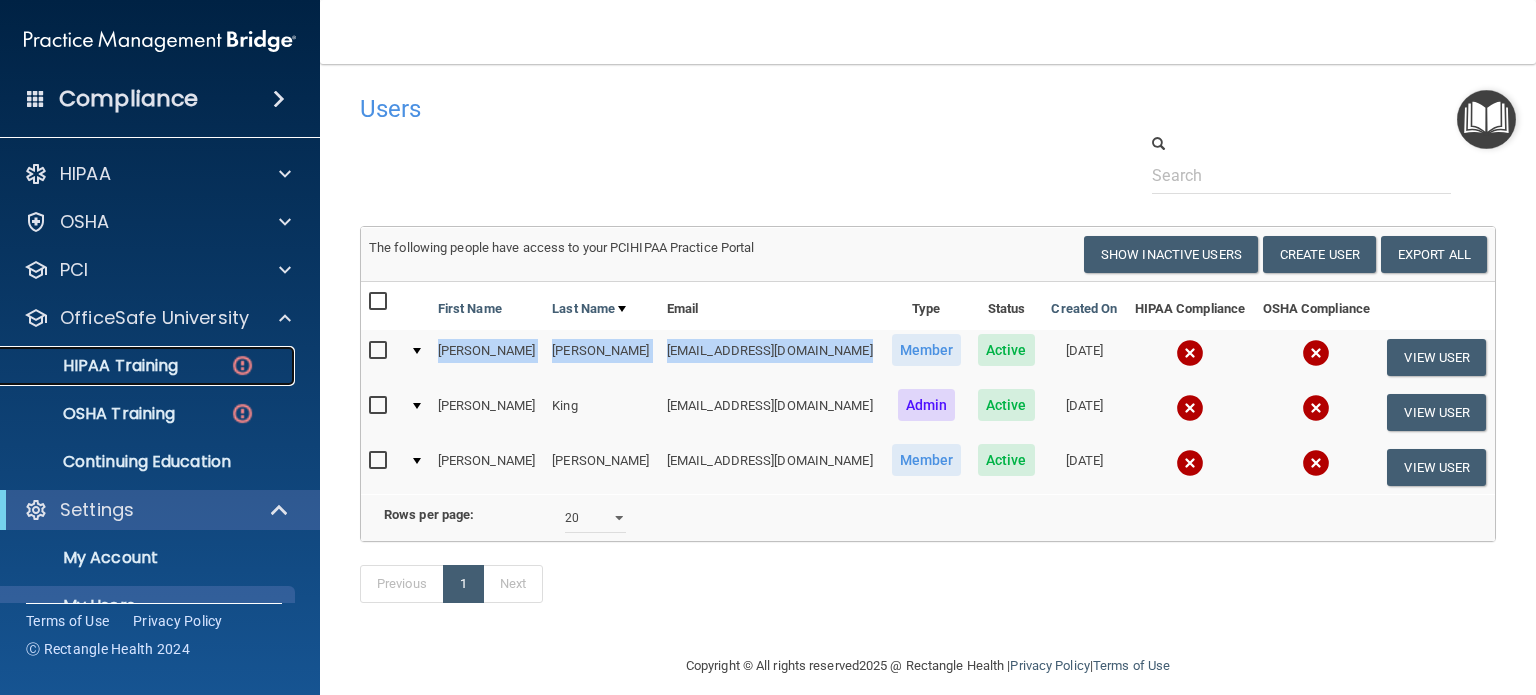 click on "HIPAA Training" at bounding box center (95, 366) 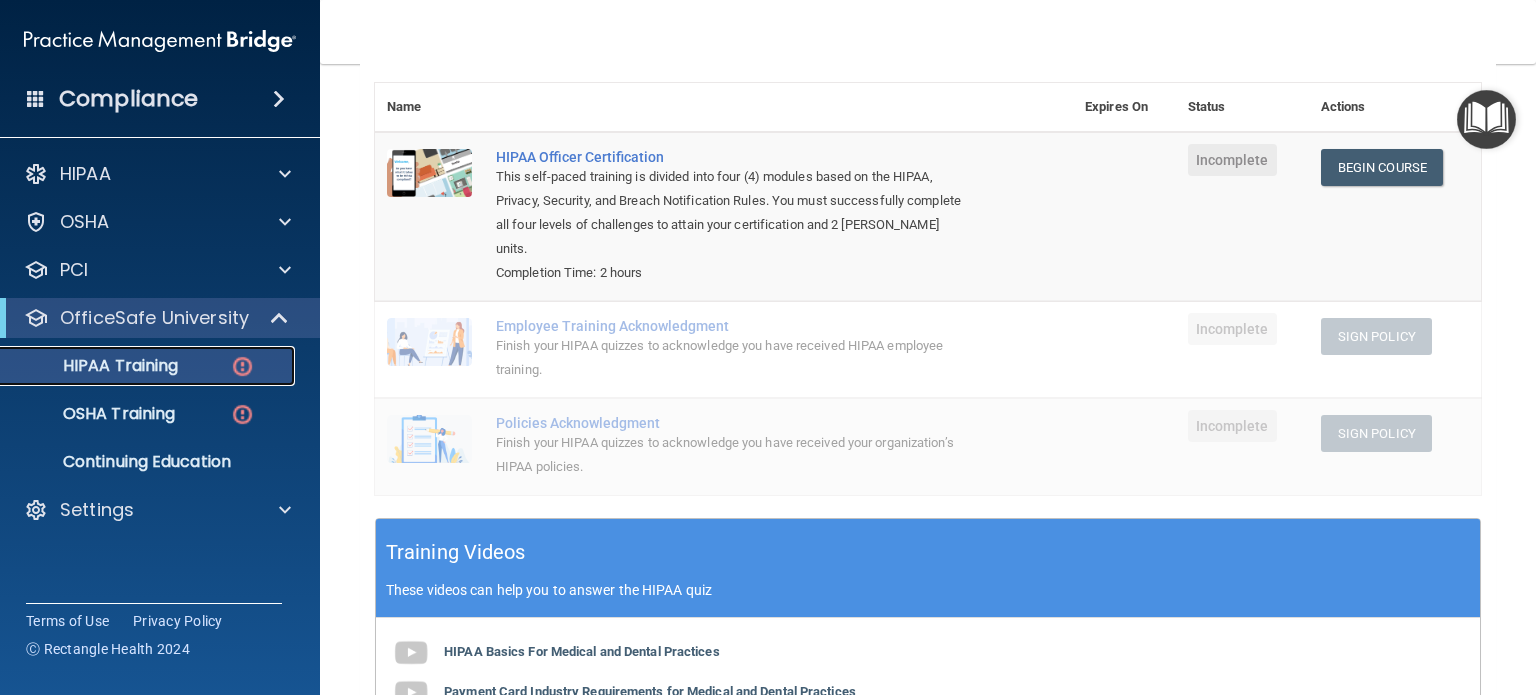 scroll, scrollTop: 200, scrollLeft: 0, axis: vertical 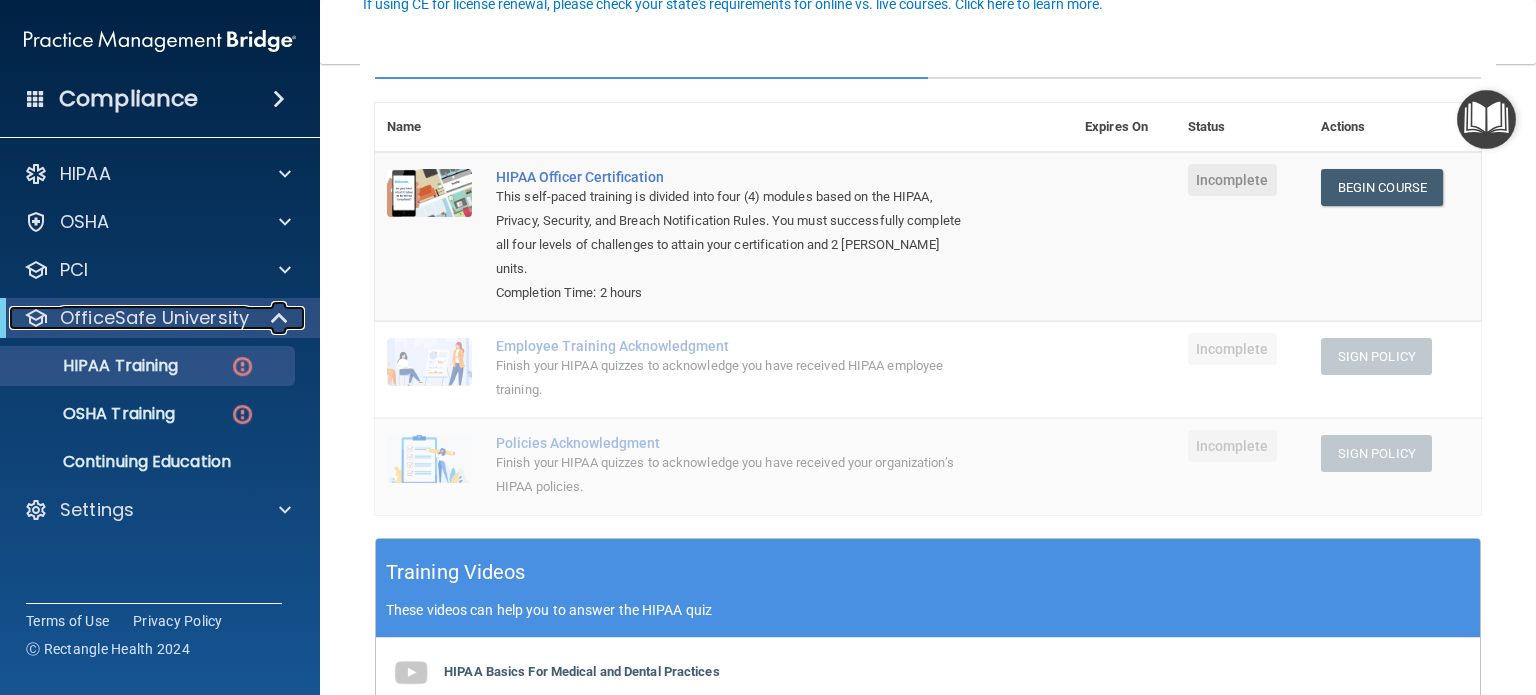 click at bounding box center [281, 318] 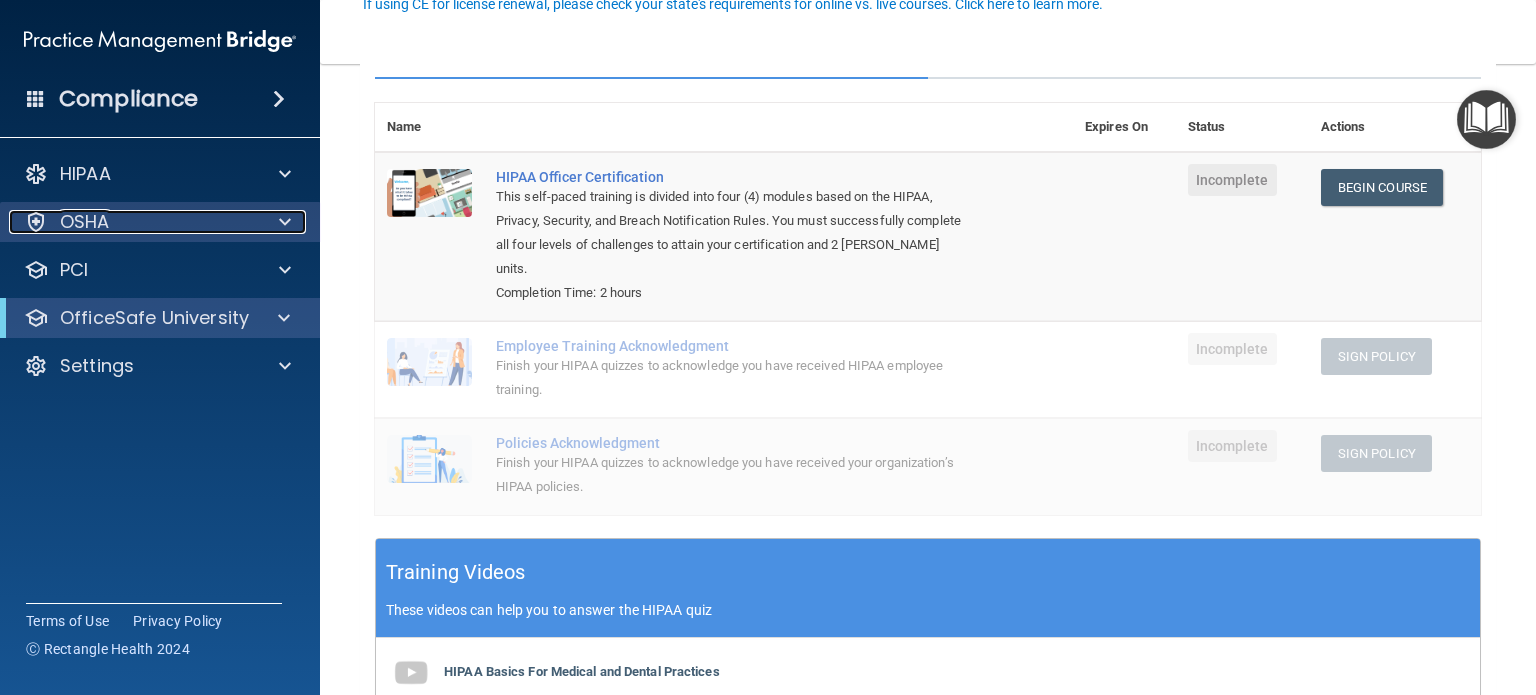 click at bounding box center (285, 222) 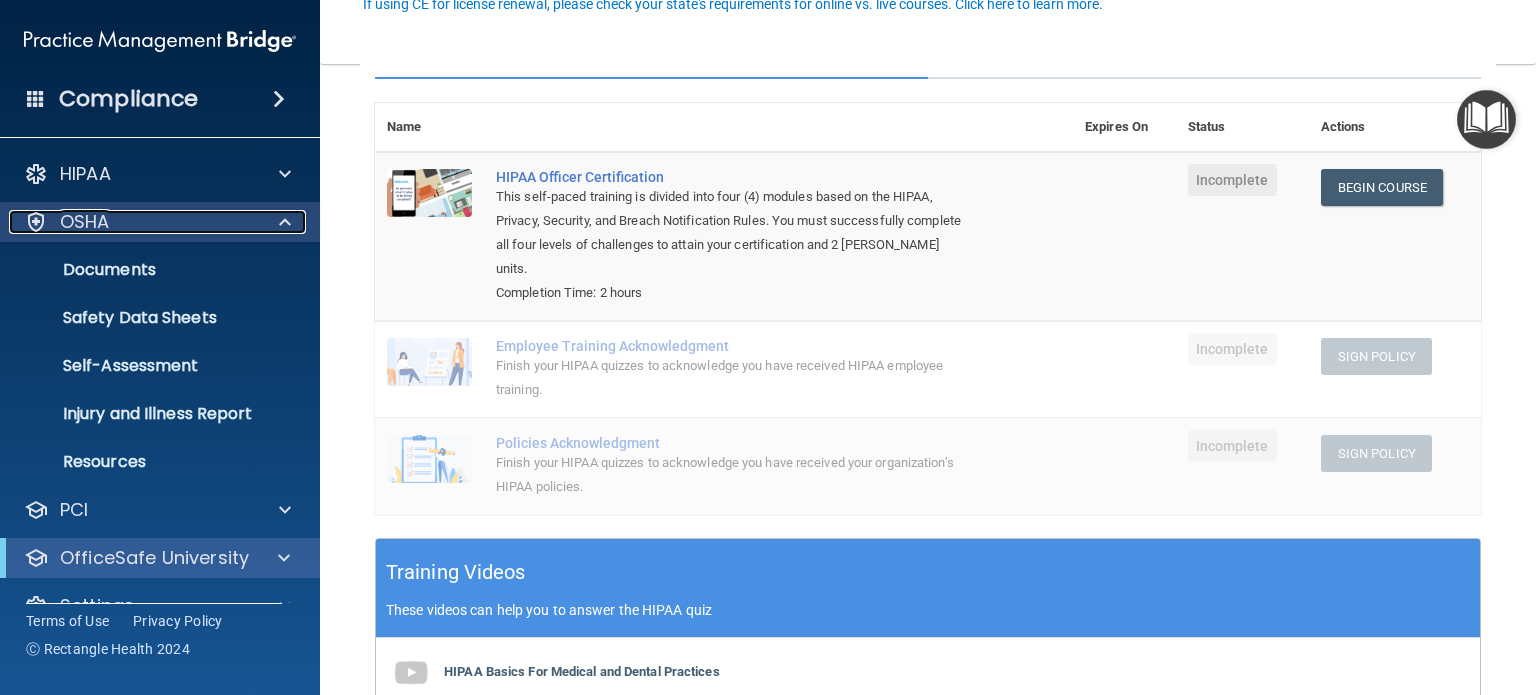 click at bounding box center (285, 222) 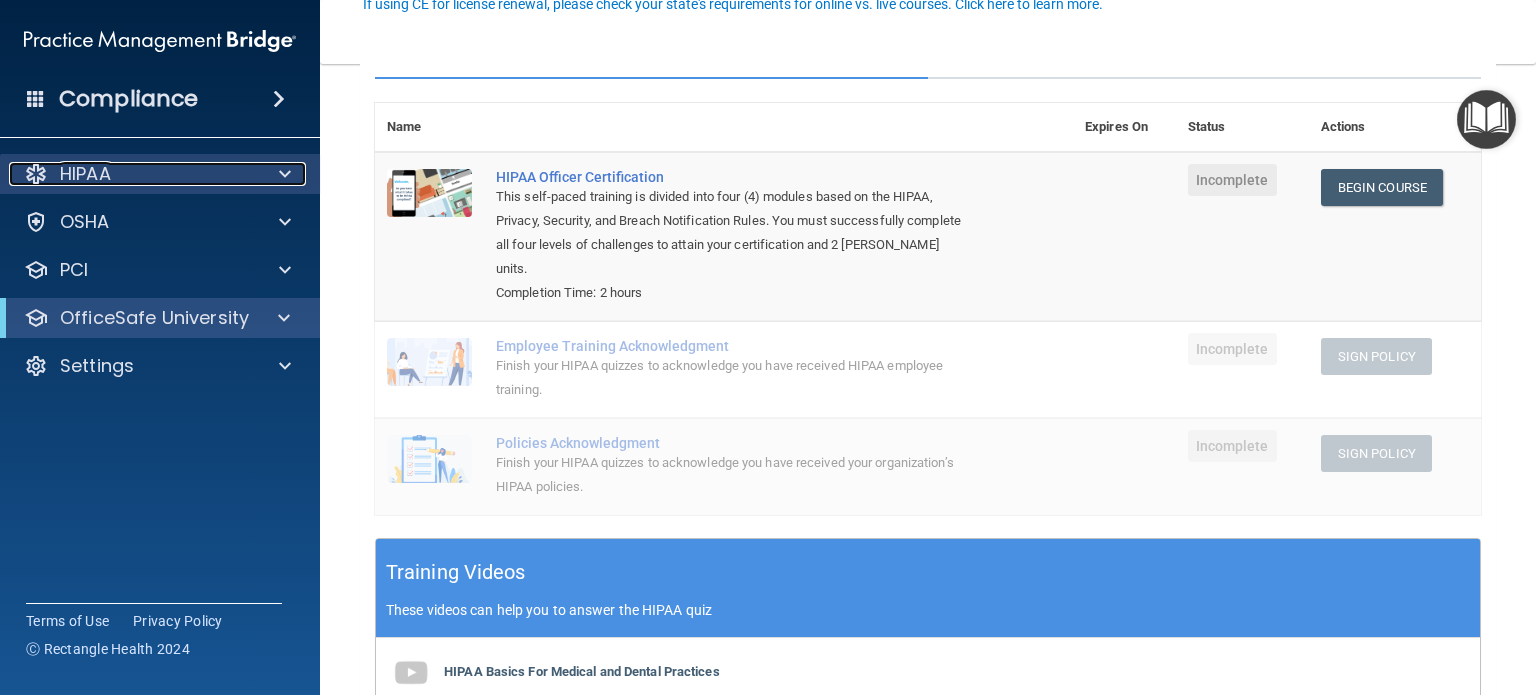 click at bounding box center (285, 174) 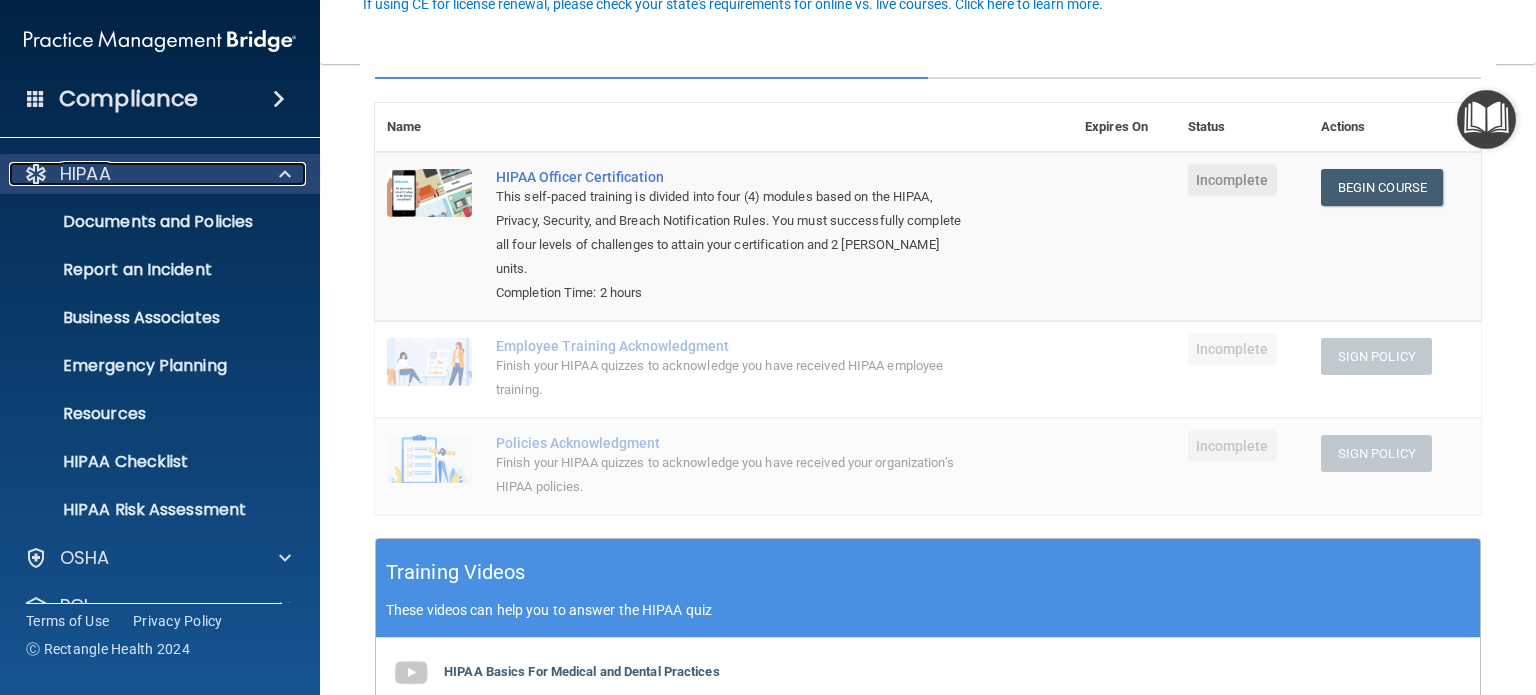 click at bounding box center (285, 174) 